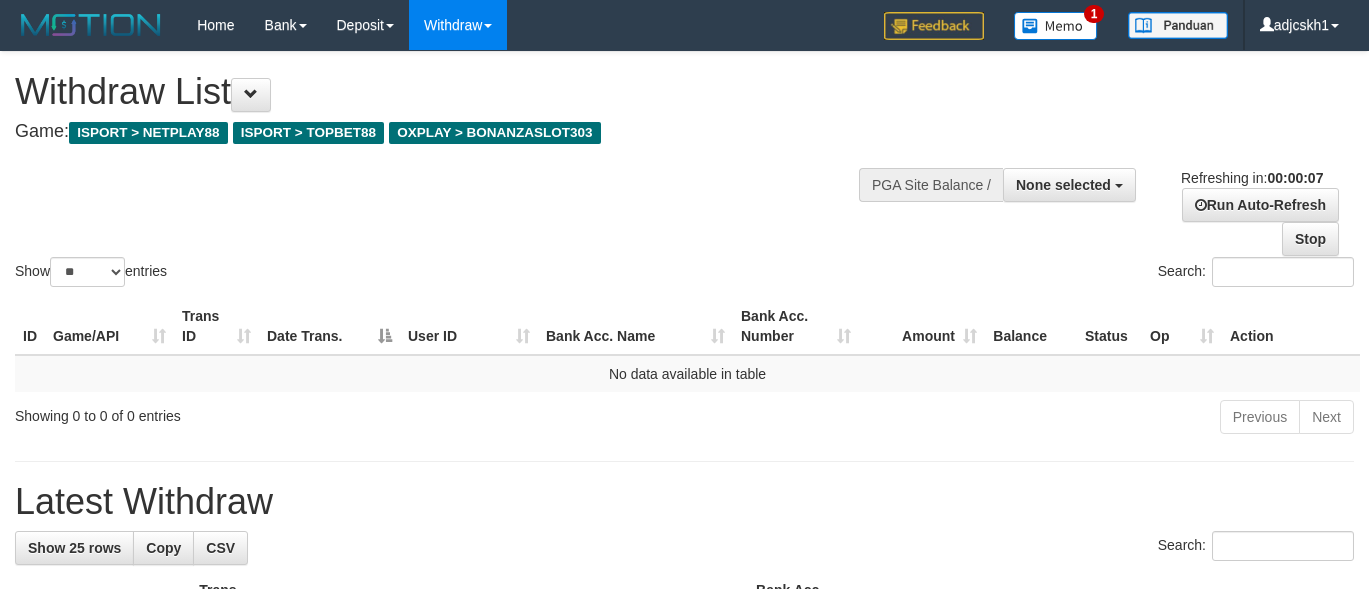 select 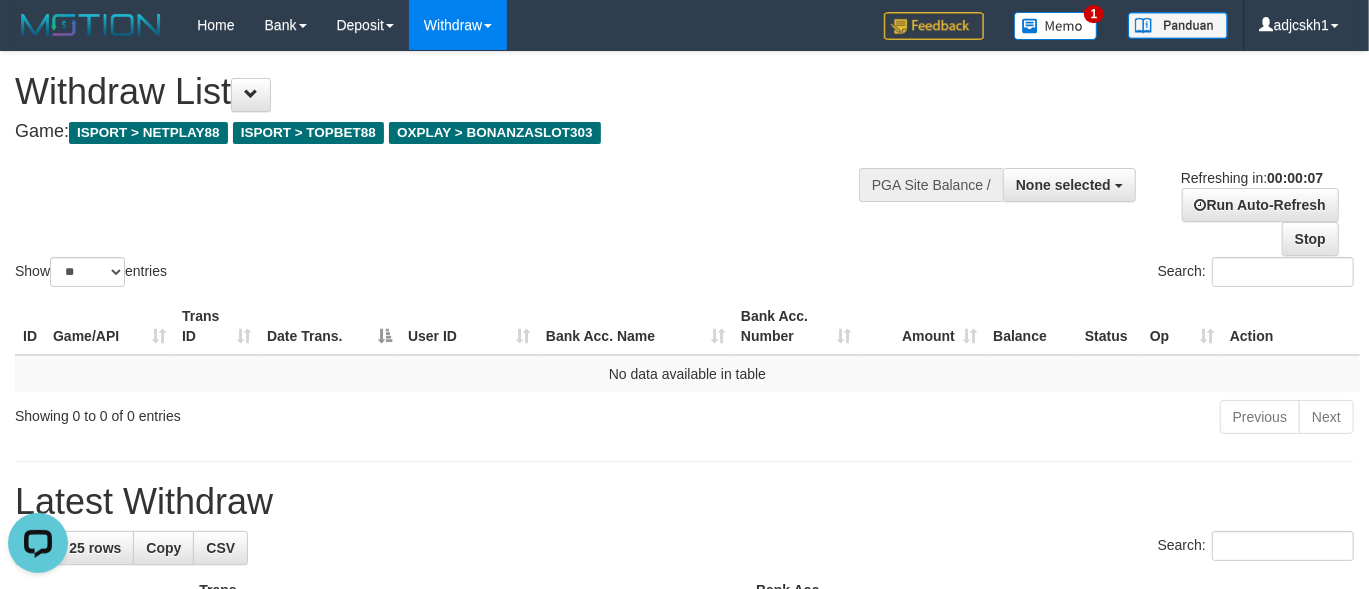 scroll, scrollTop: 0, scrollLeft: 0, axis: both 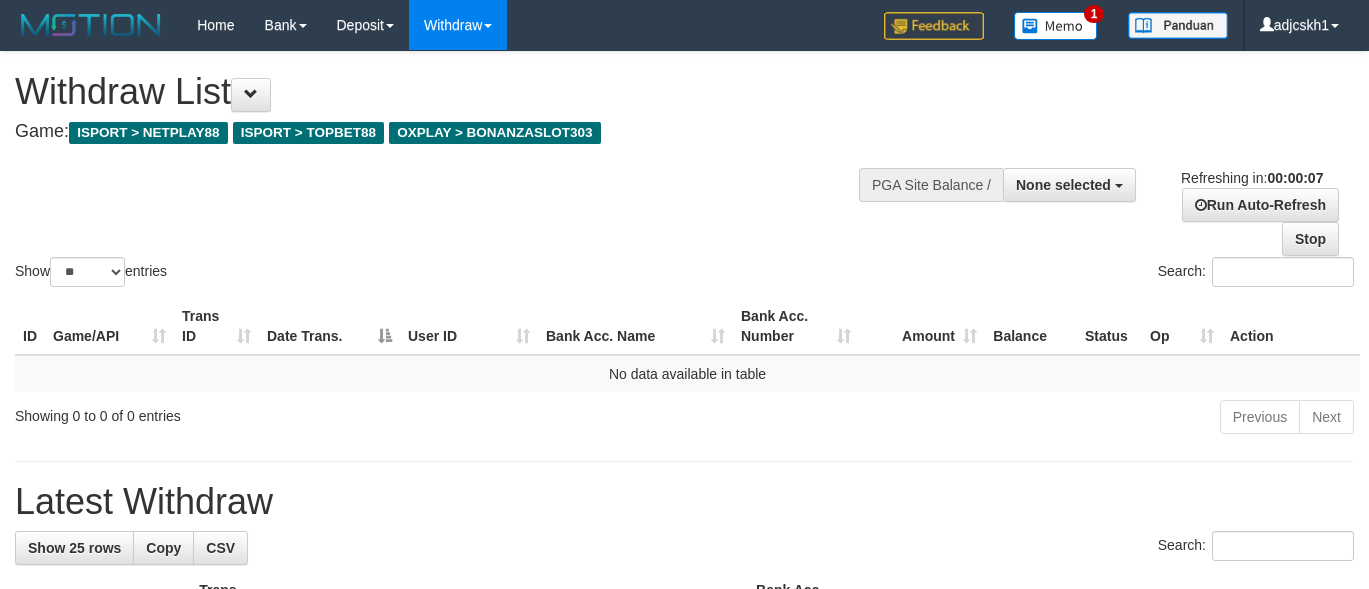 select 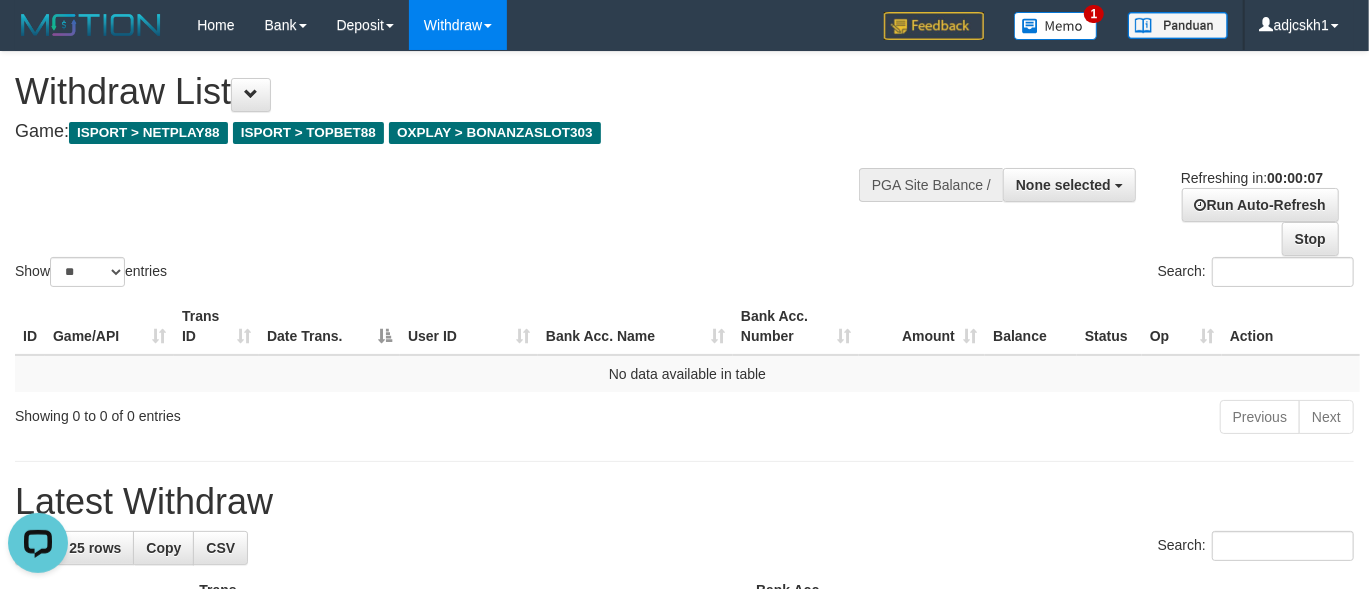 scroll, scrollTop: 0, scrollLeft: 0, axis: both 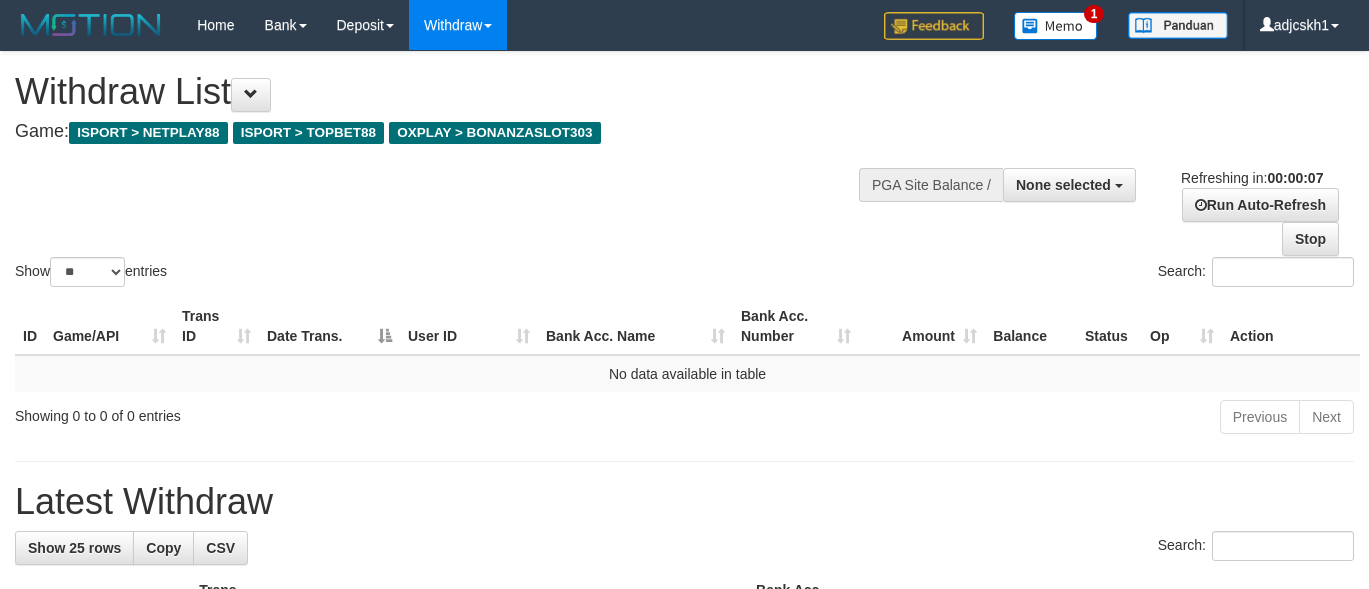 select 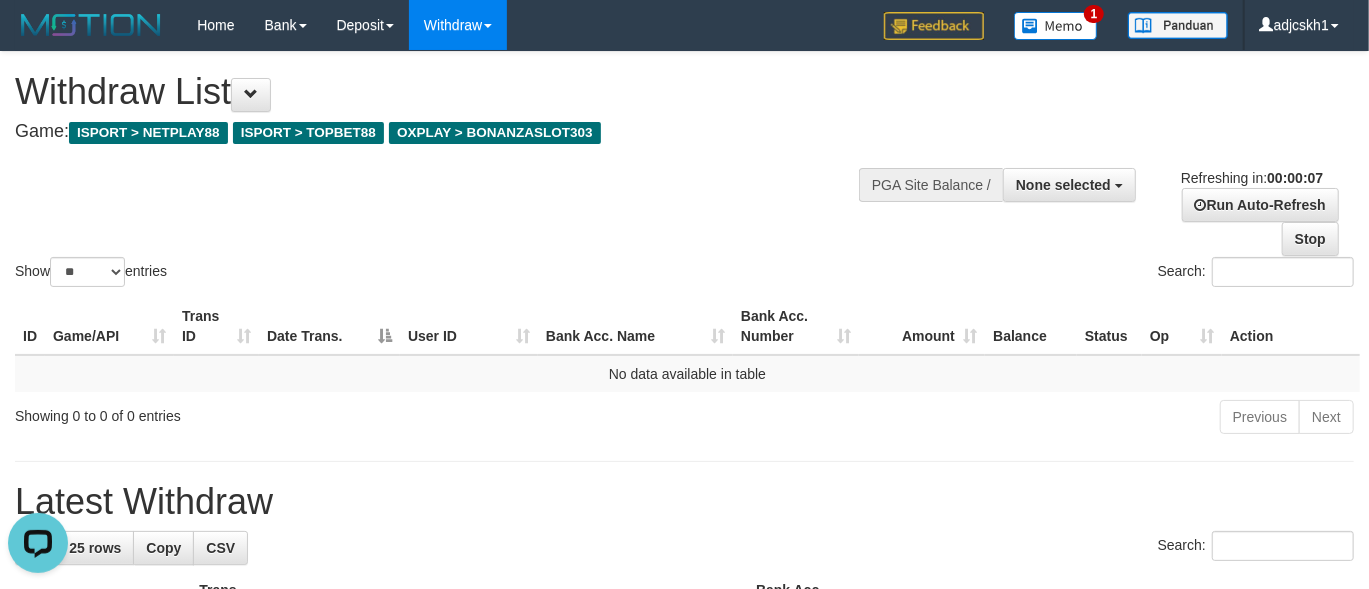 scroll, scrollTop: 0, scrollLeft: 0, axis: both 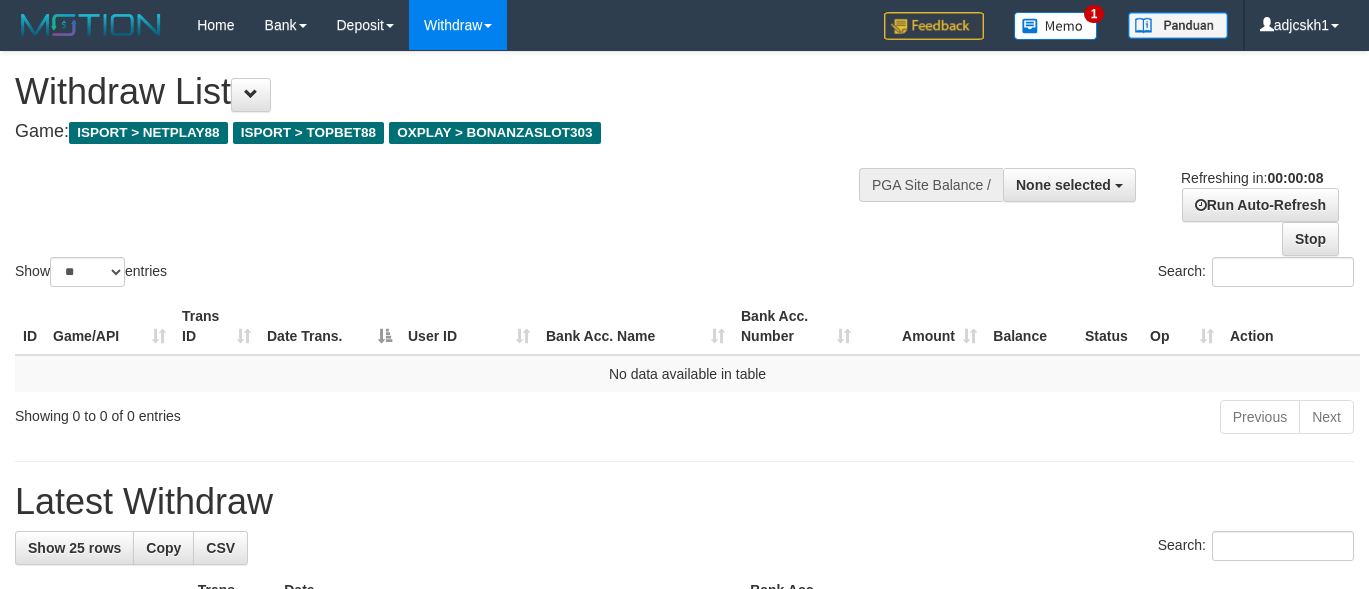 select 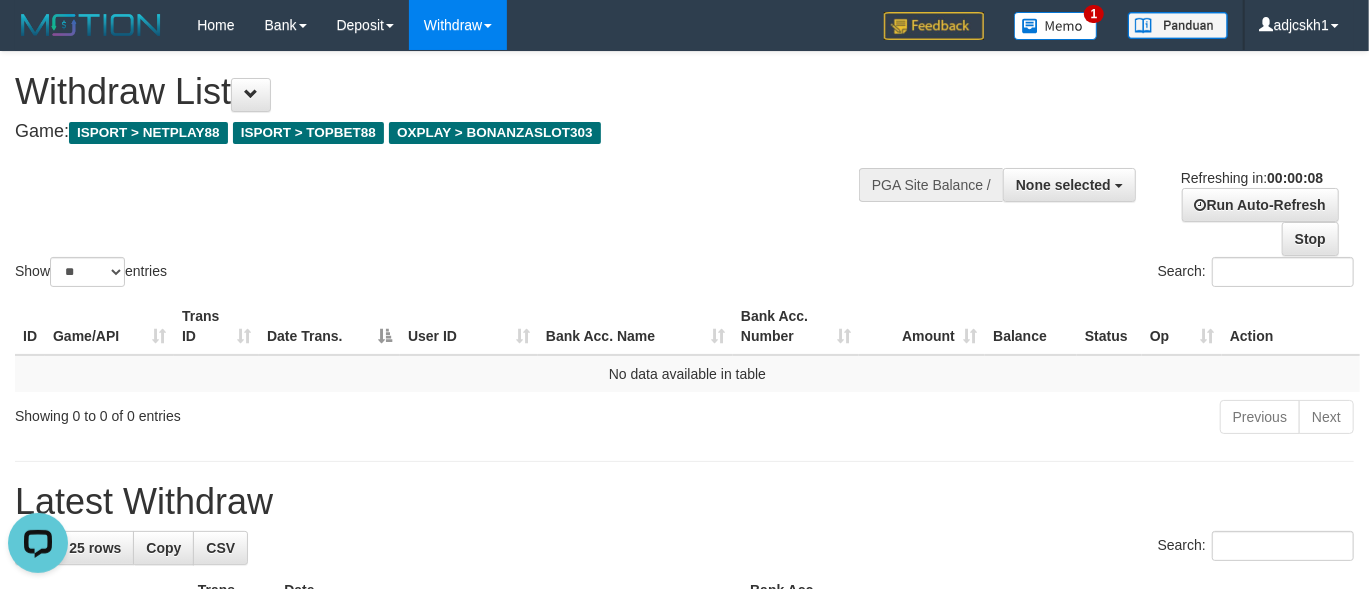 scroll, scrollTop: 0, scrollLeft: 0, axis: both 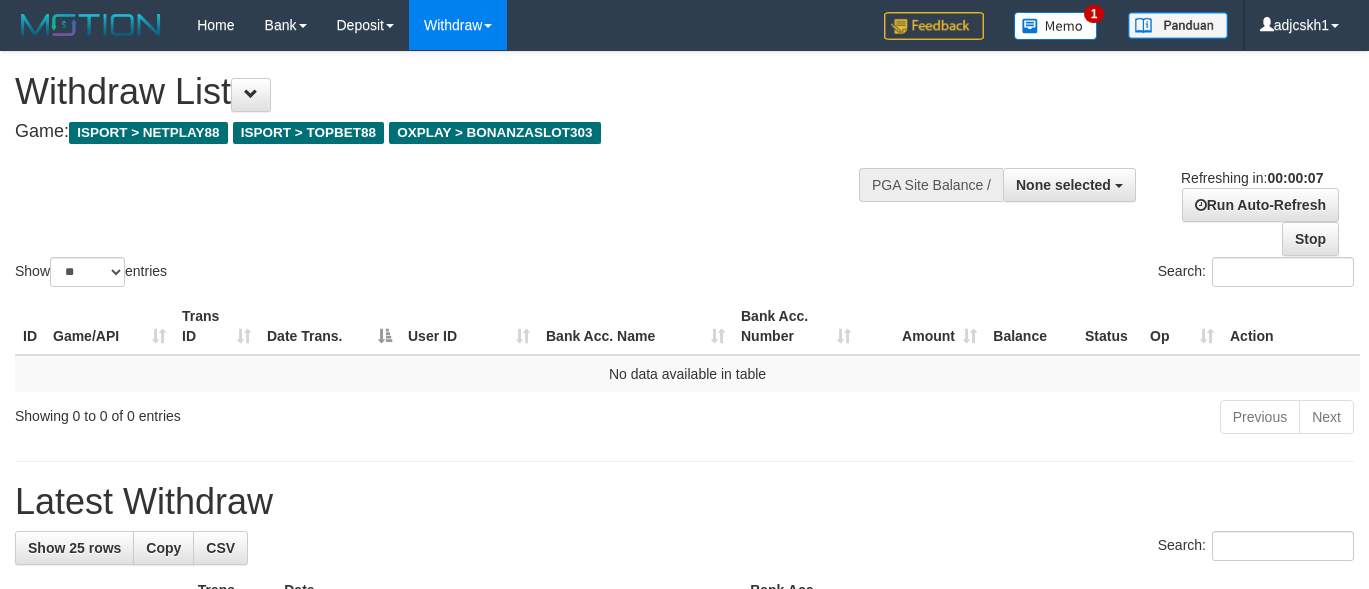 select 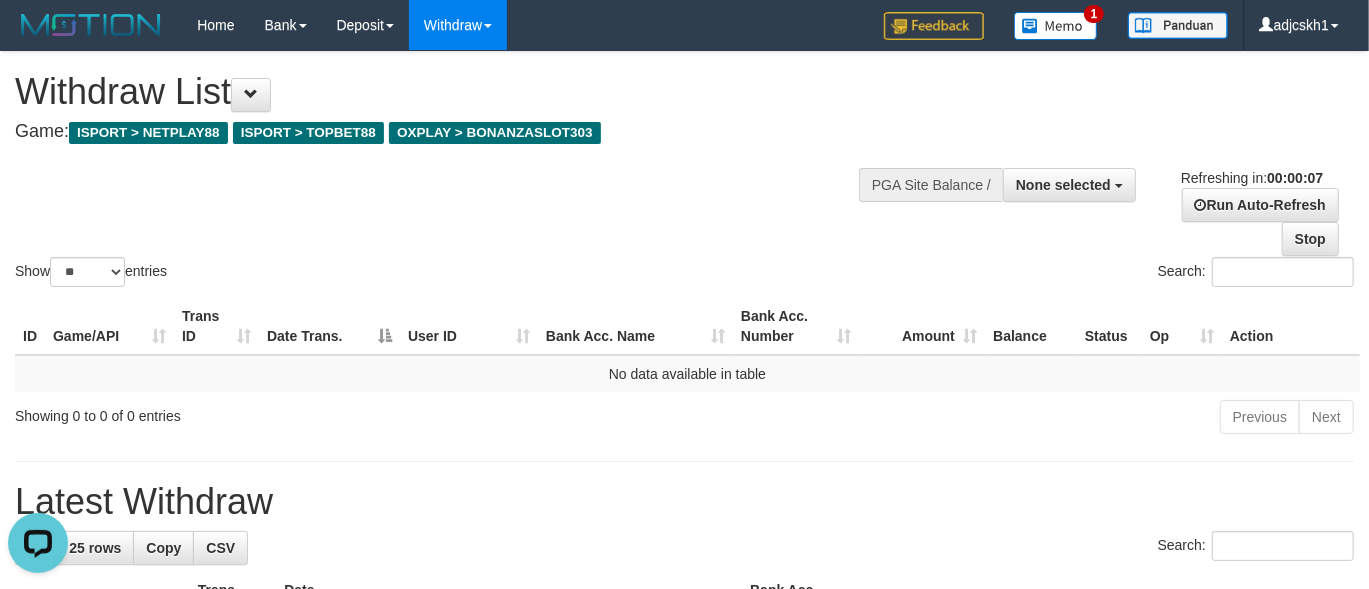 scroll, scrollTop: 0, scrollLeft: 0, axis: both 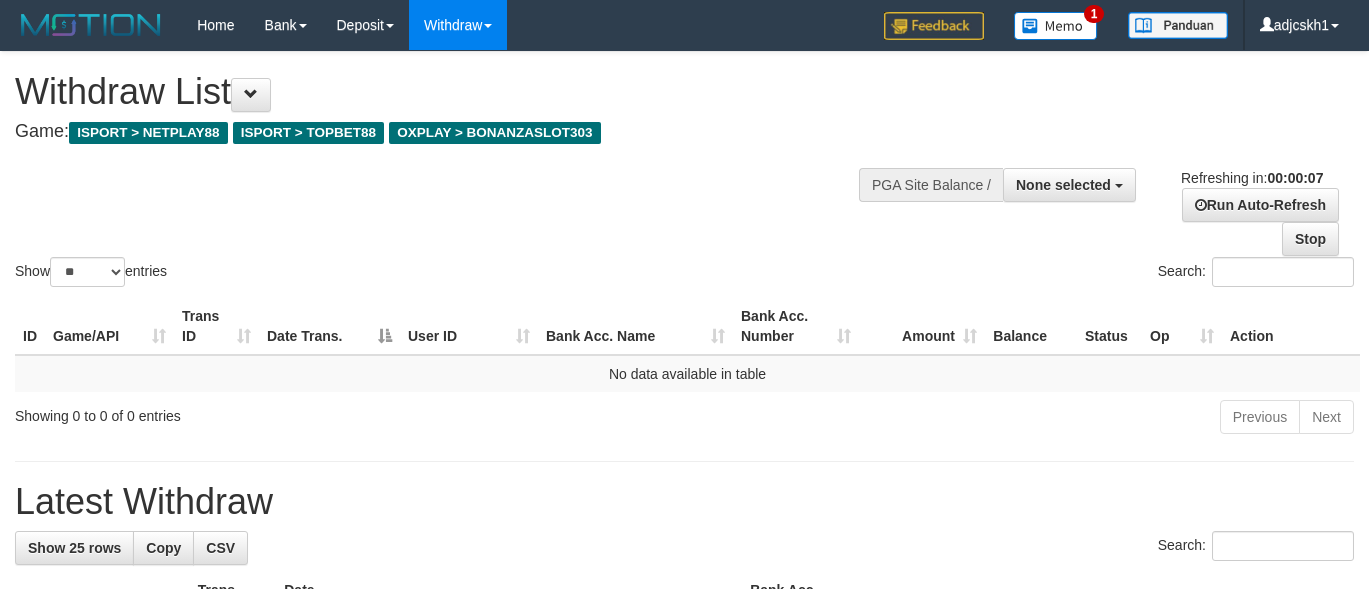 select 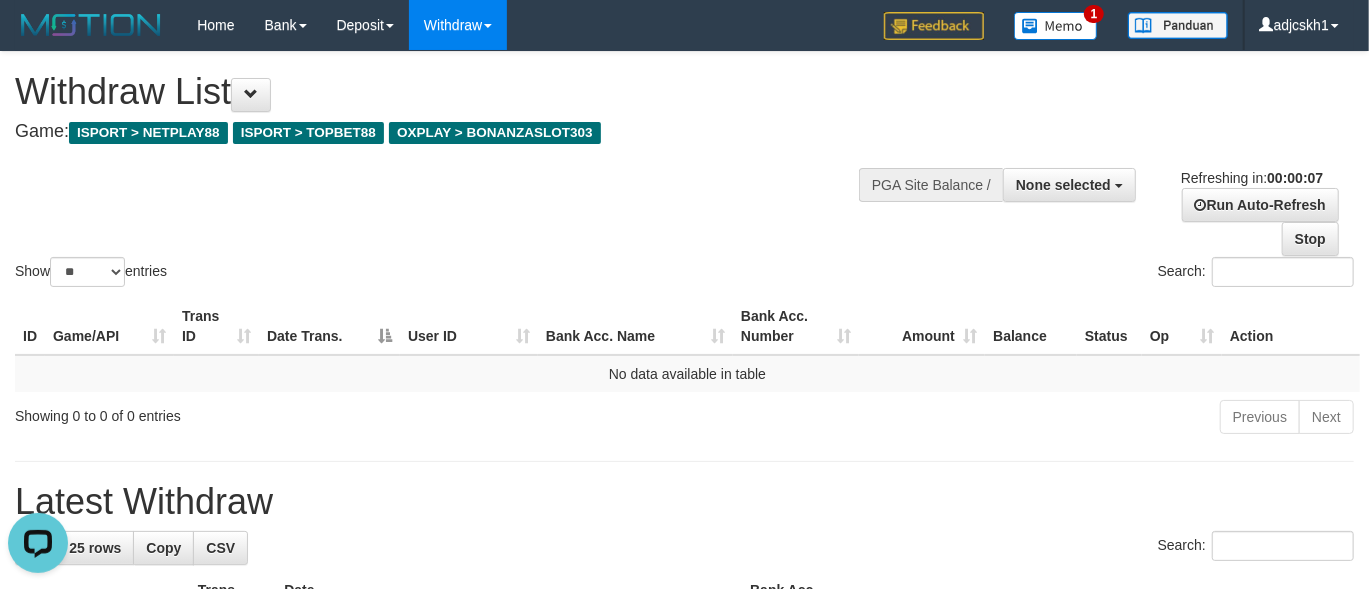 scroll, scrollTop: 0, scrollLeft: 0, axis: both 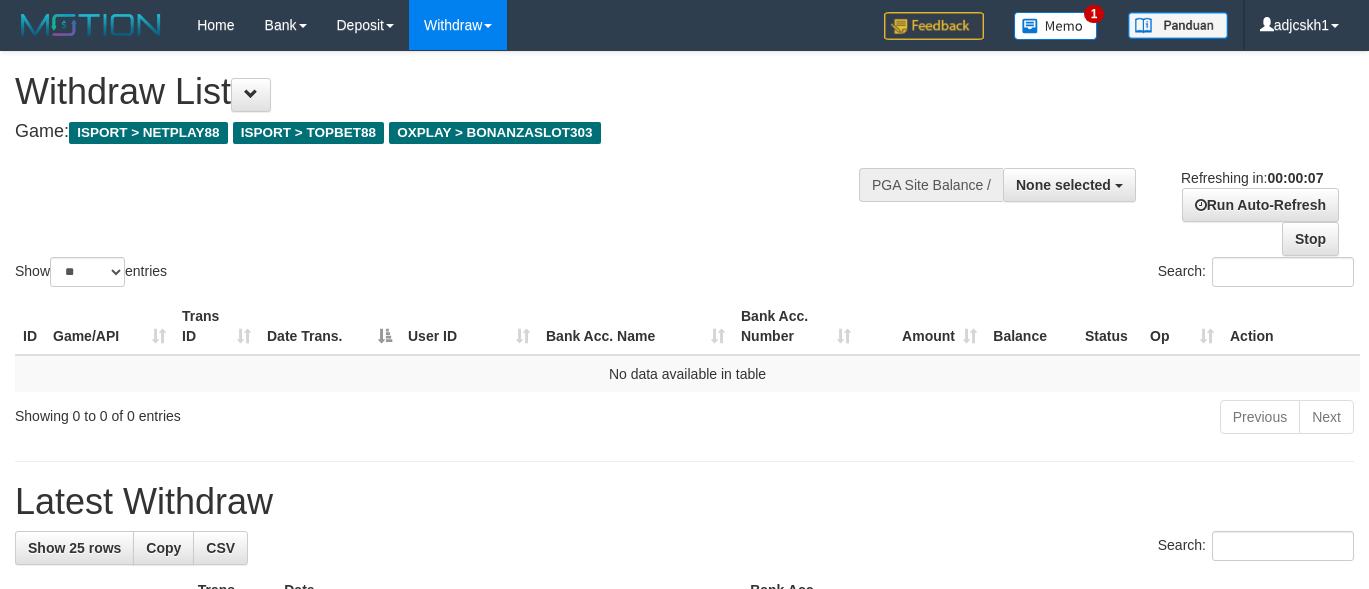 select 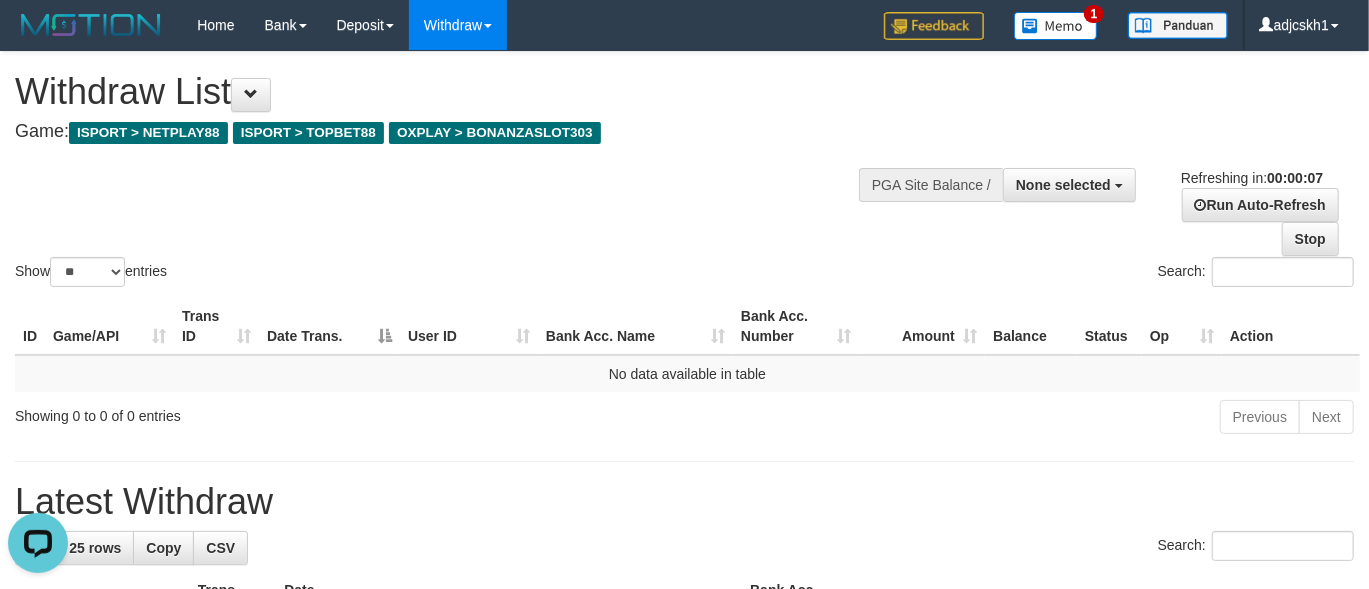 scroll, scrollTop: 0, scrollLeft: 0, axis: both 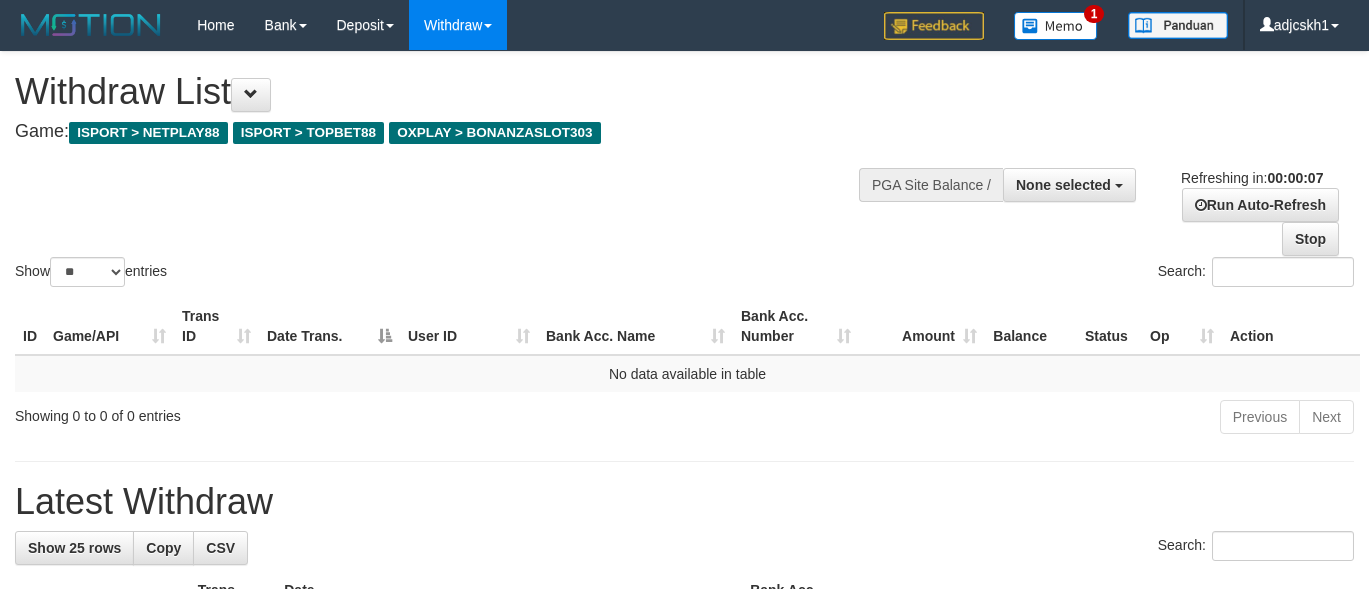 select 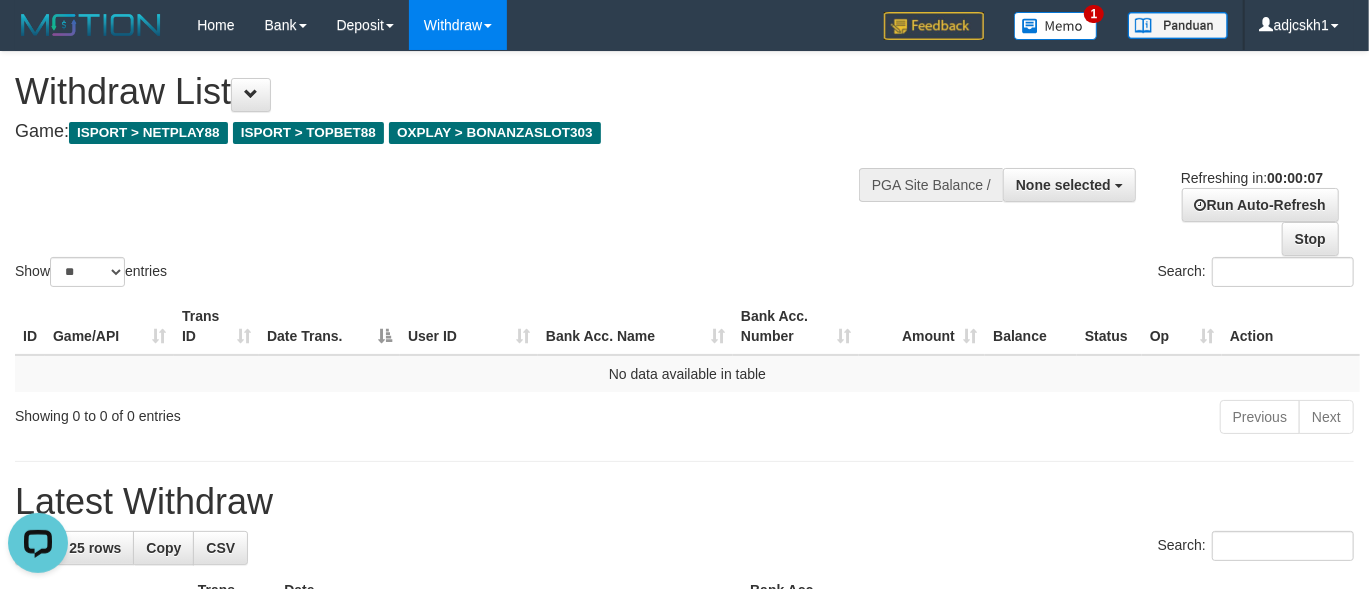 scroll, scrollTop: 0, scrollLeft: 0, axis: both 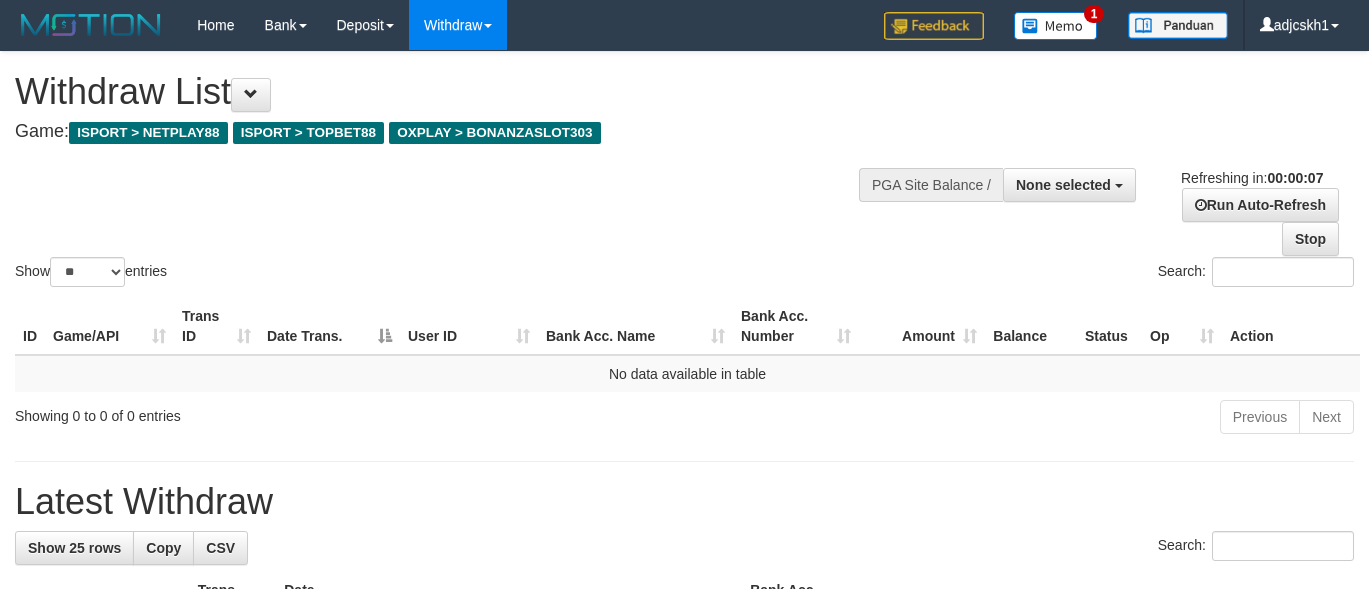 select 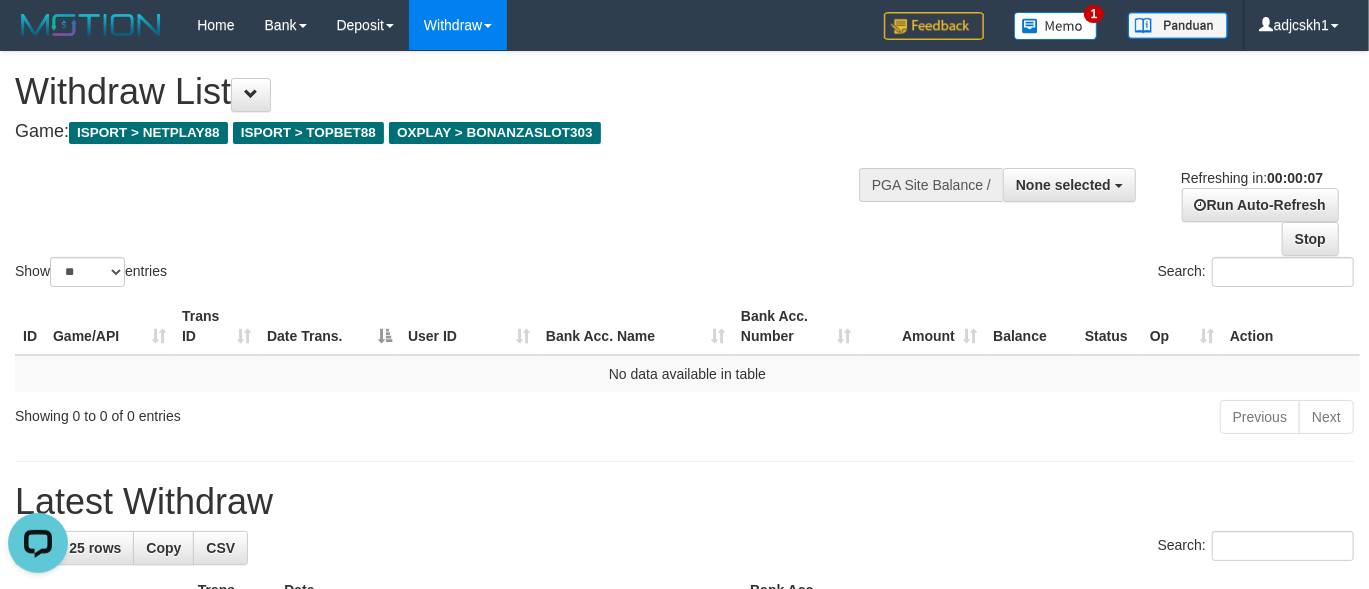 scroll, scrollTop: 0, scrollLeft: 0, axis: both 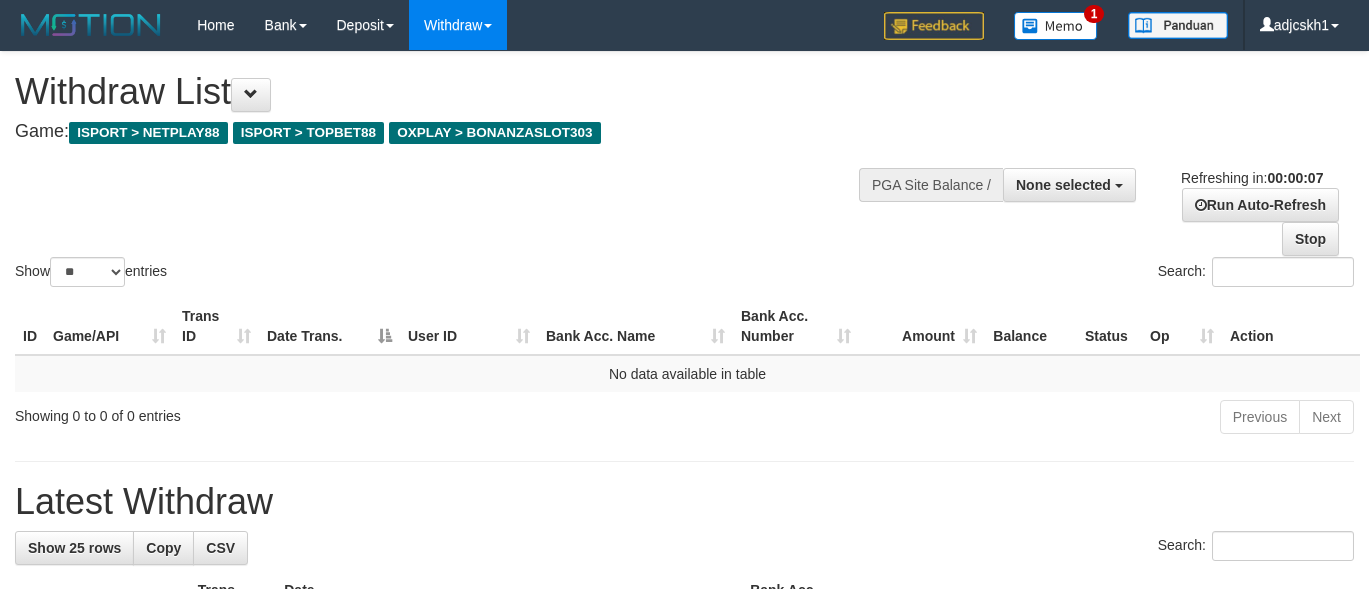 select 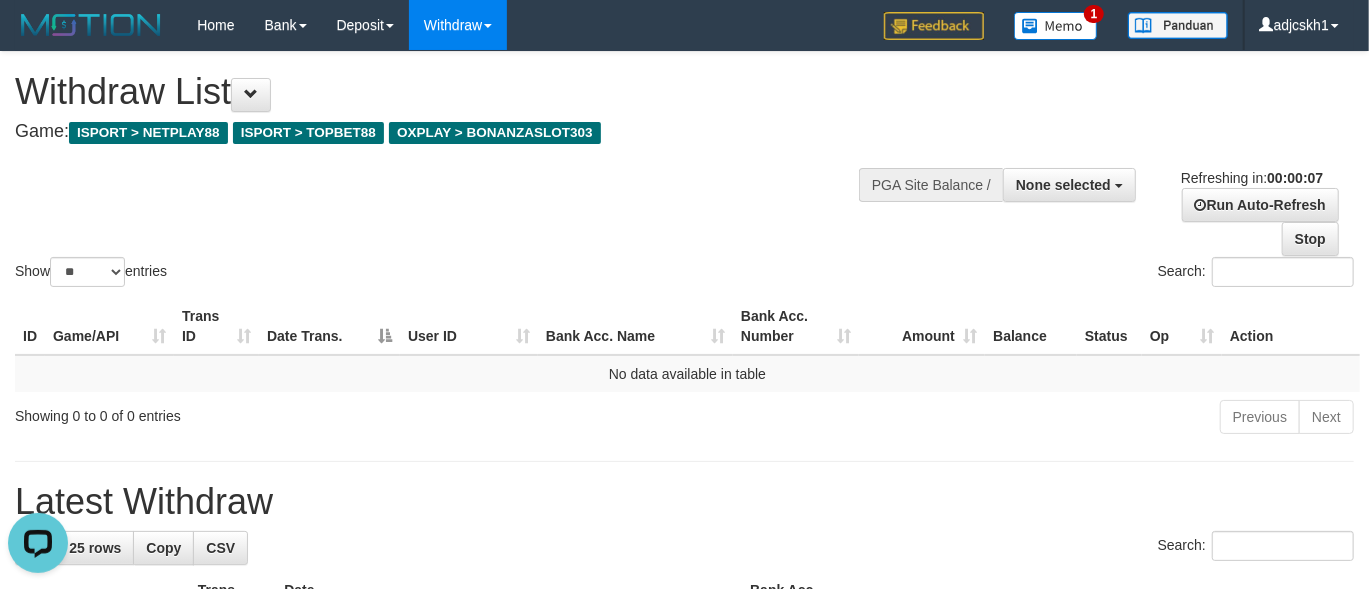 scroll, scrollTop: 0, scrollLeft: 0, axis: both 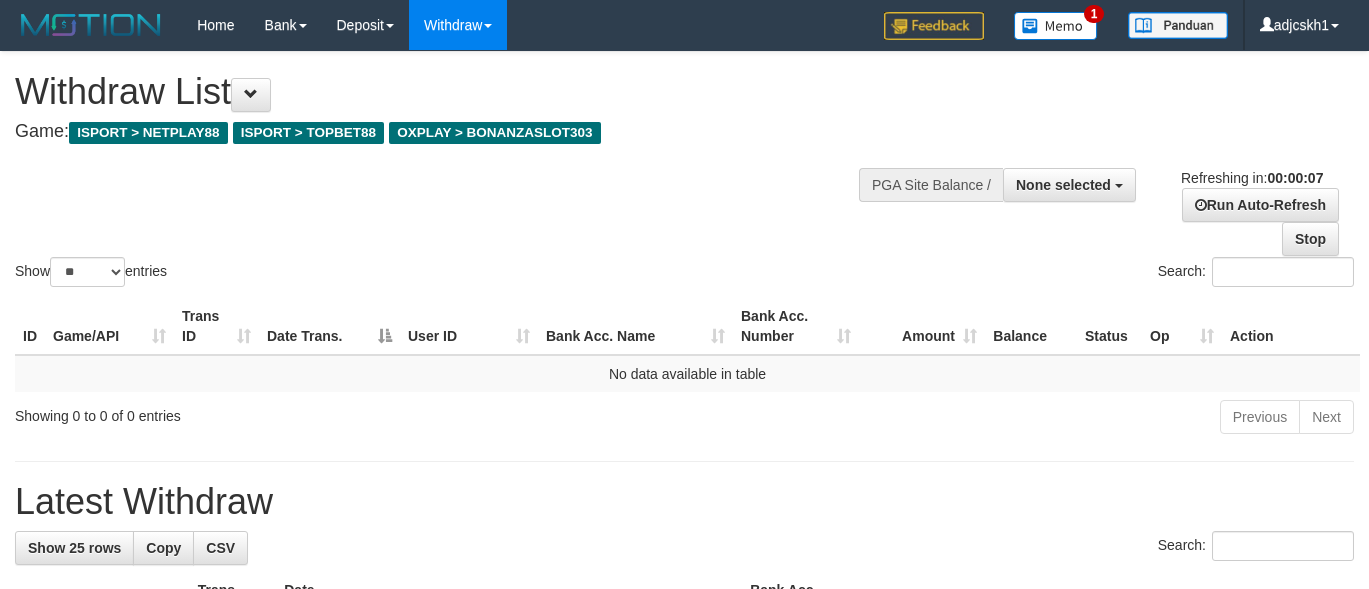 select 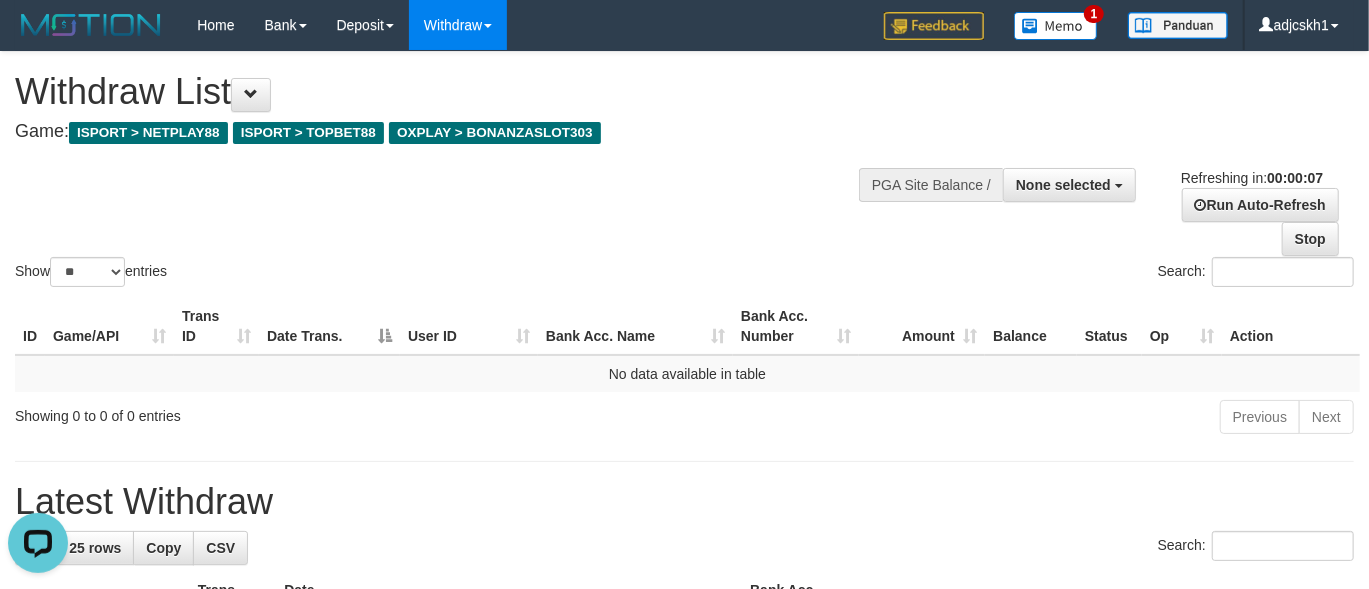 scroll, scrollTop: 0, scrollLeft: 0, axis: both 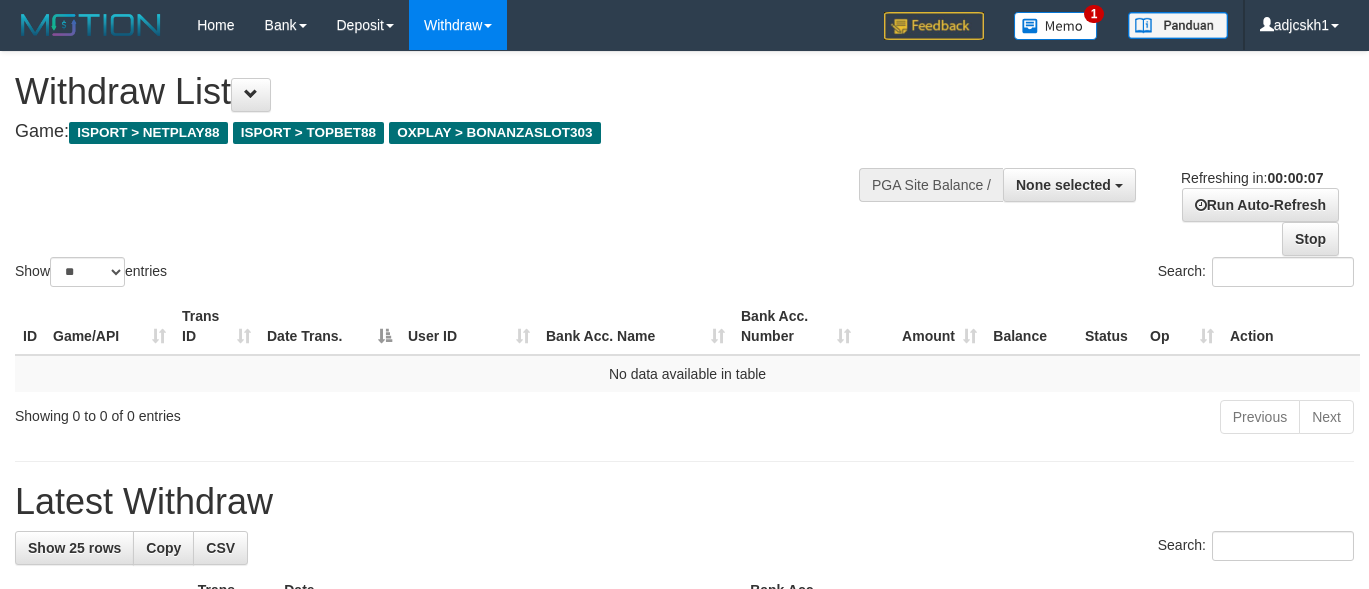 select 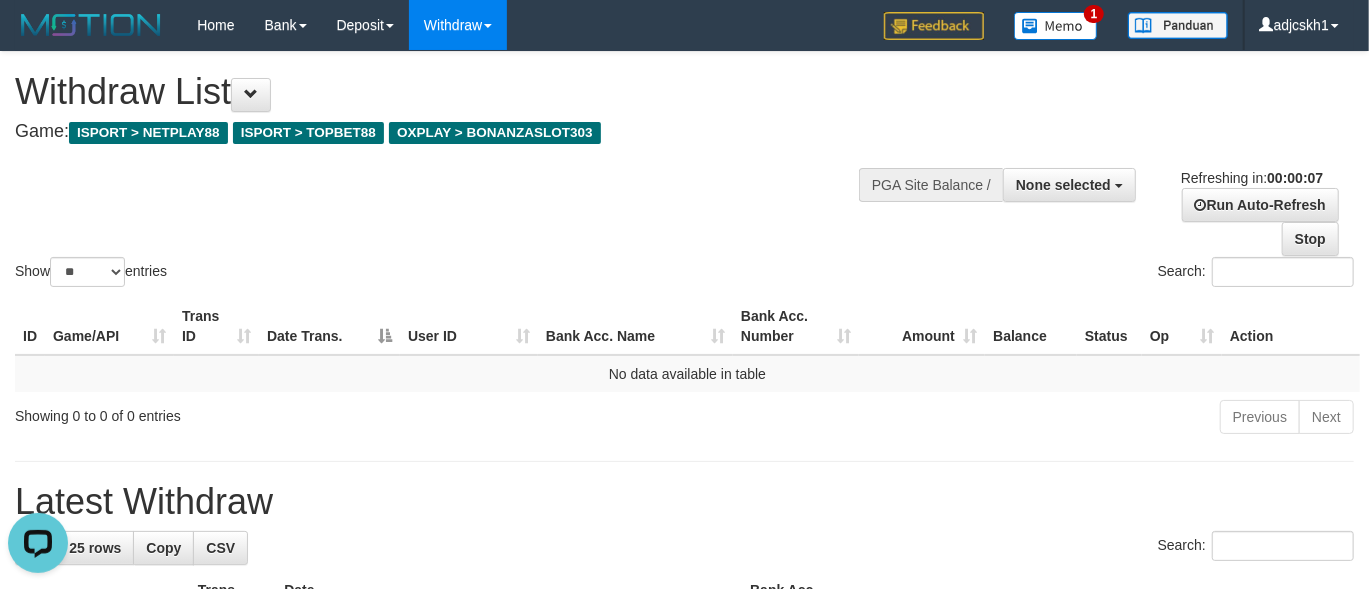 scroll, scrollTop: 0, scrollLeft: 0, axis: both 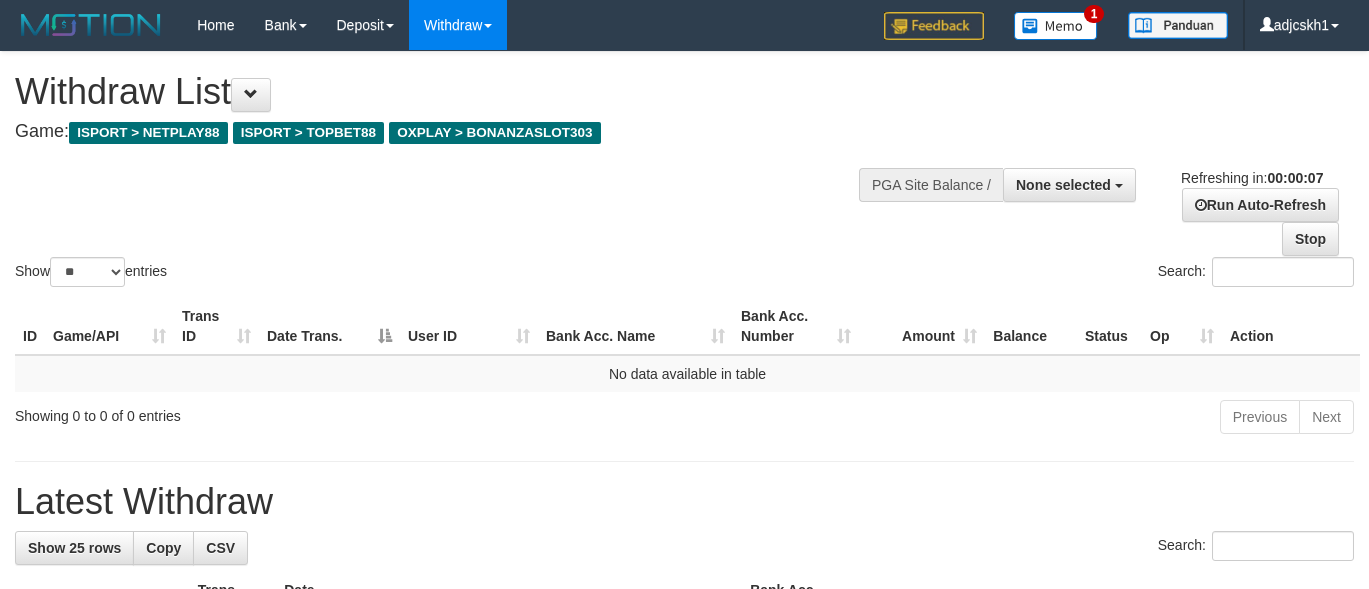 select 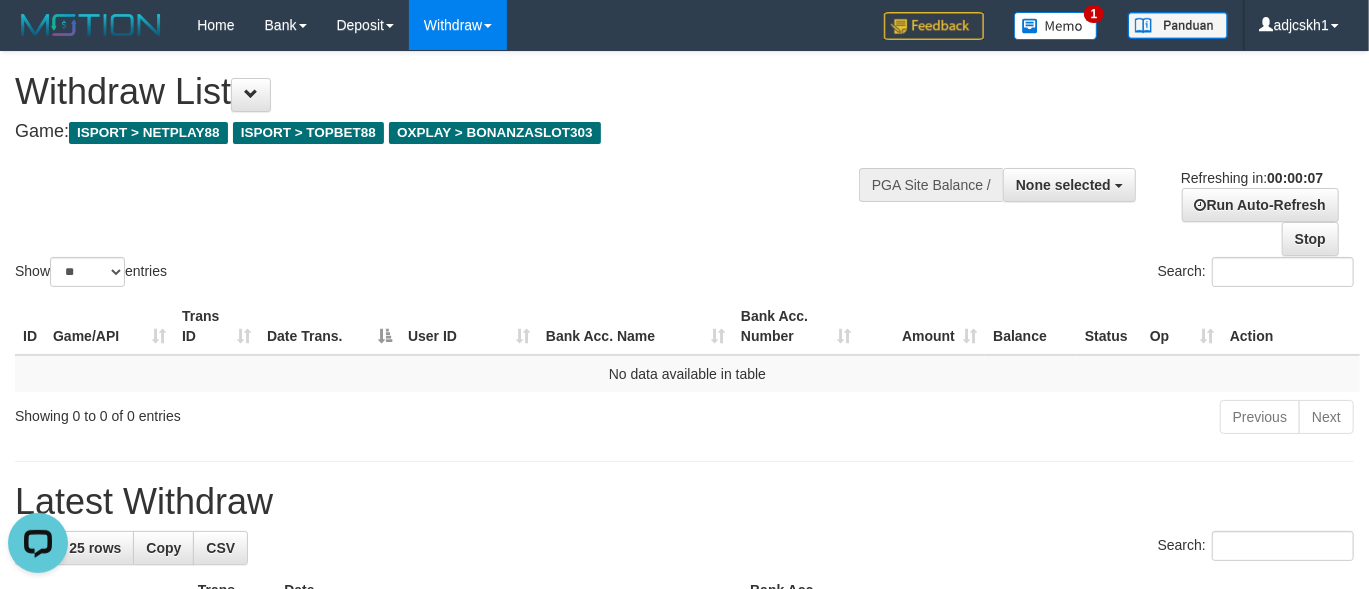 scroll, scrollTop: 0, scrollLeft: 0, axis: both 